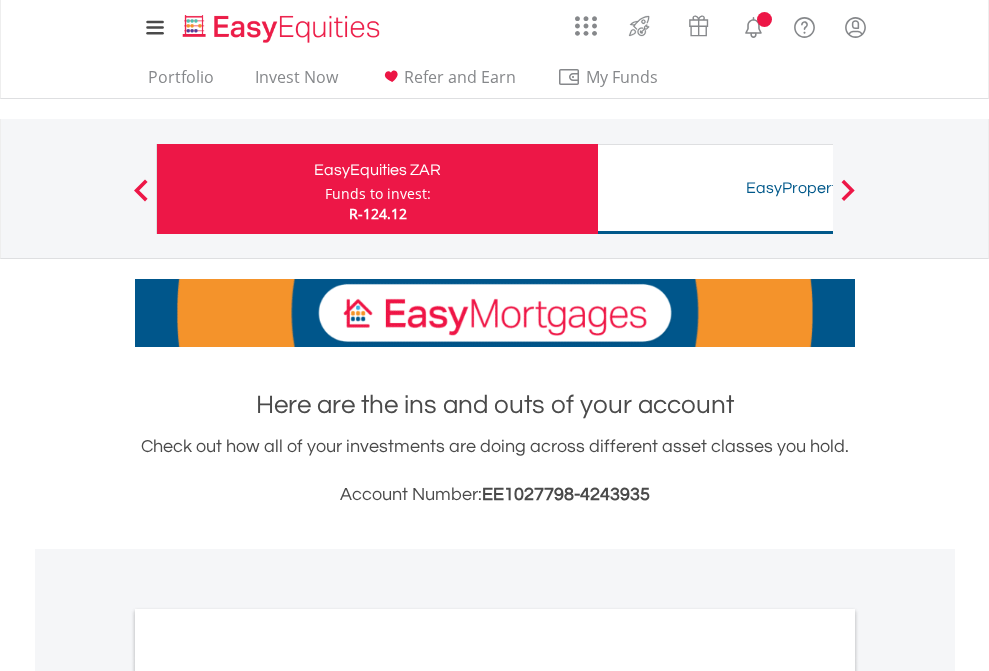 scroll, scrollTop: 0, scrollLeft: 0, axis: both 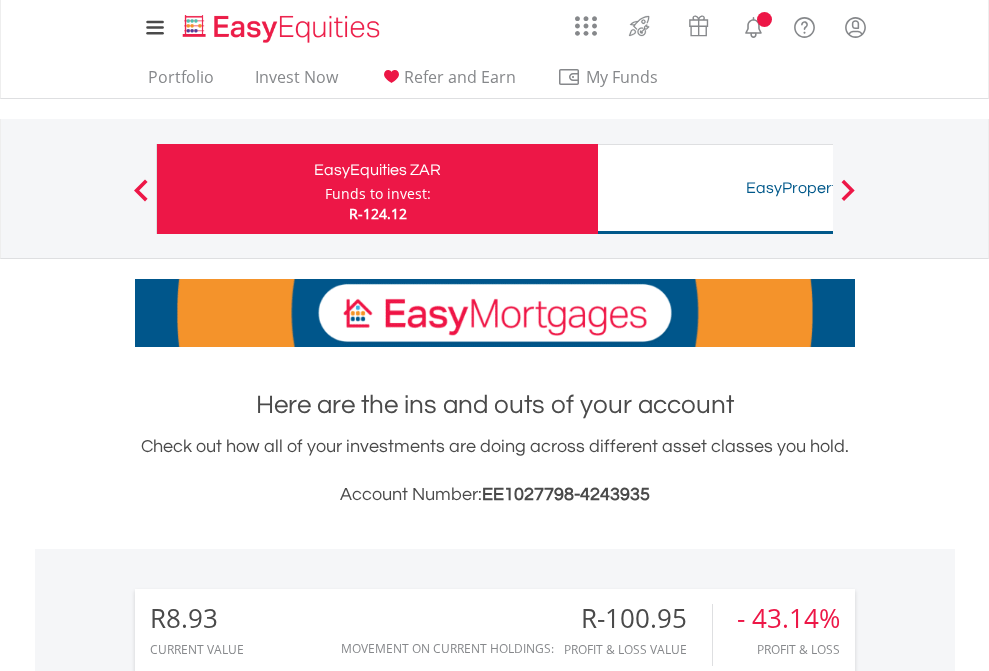 click on "Funds to invest:" at bounding box center [378, 194] 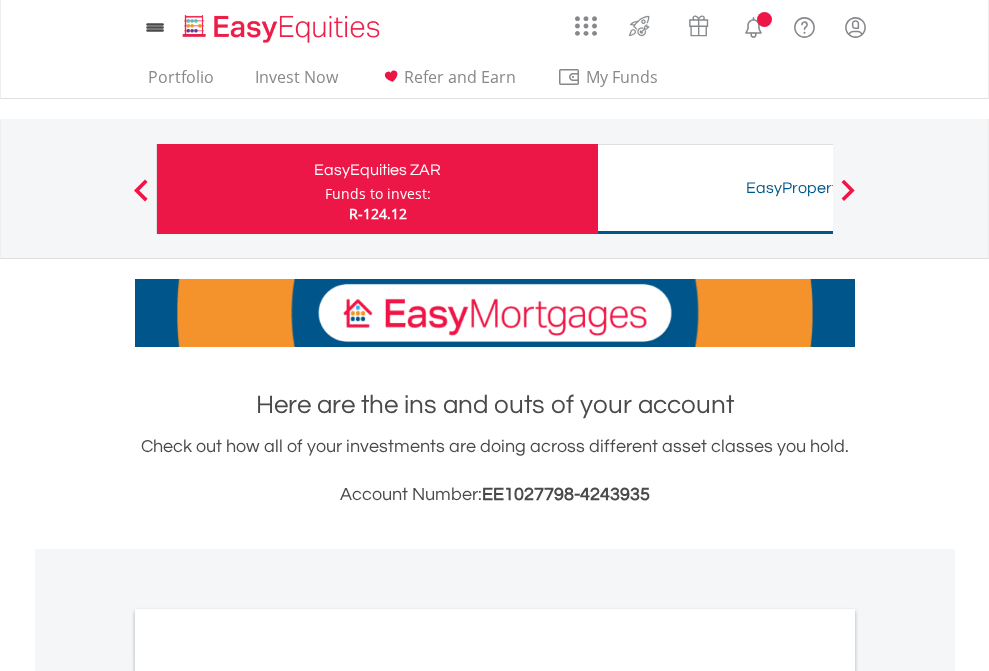 scroll, scrollTop: 0, scrollLeft: 0, axis: both 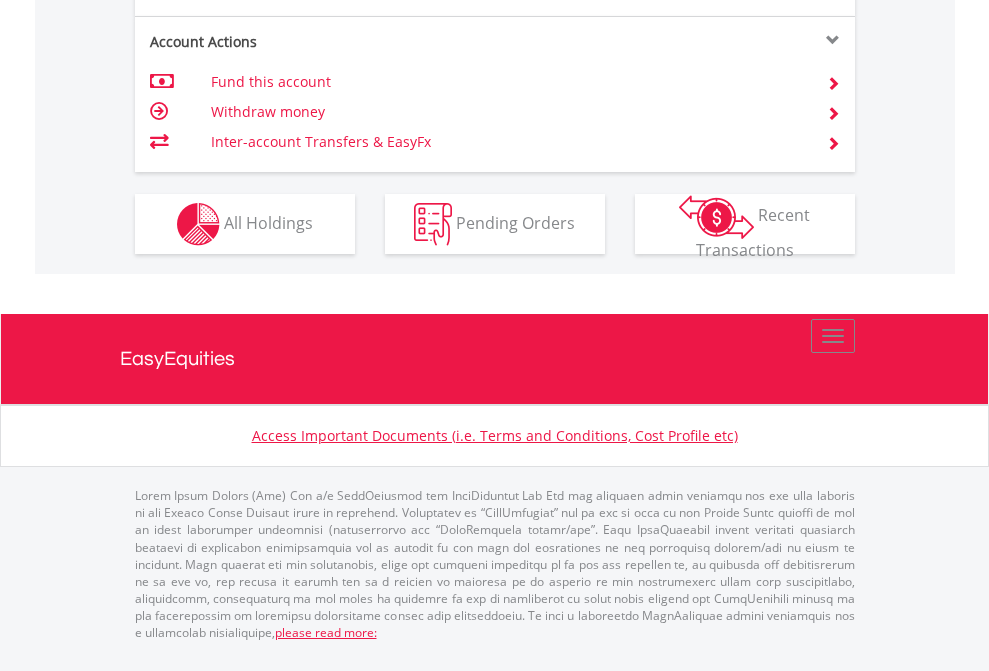 click on "Investment types" at bounding box center (706, -337) 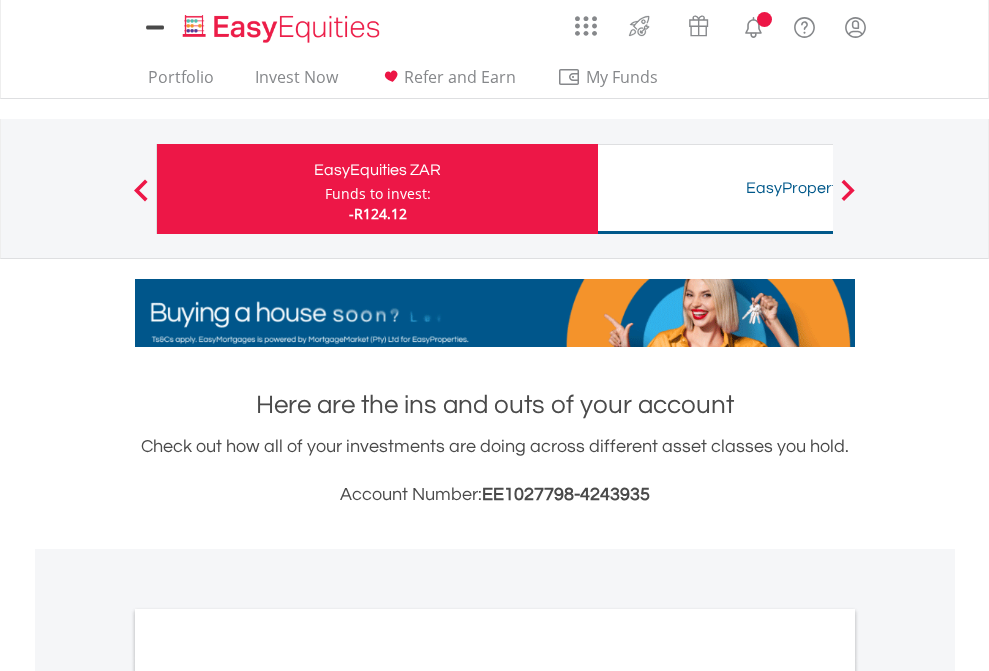 click on "All Holdings" at bounding box center [268, 1096] 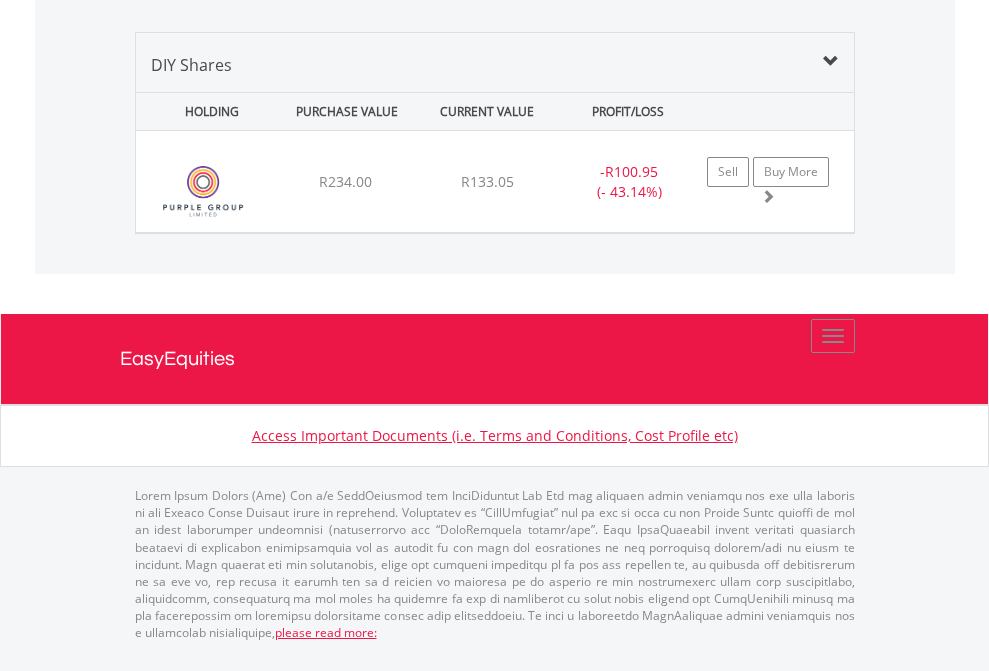 scroll, scrollTop: 1933, scrollLeft: 0, axis: vertical 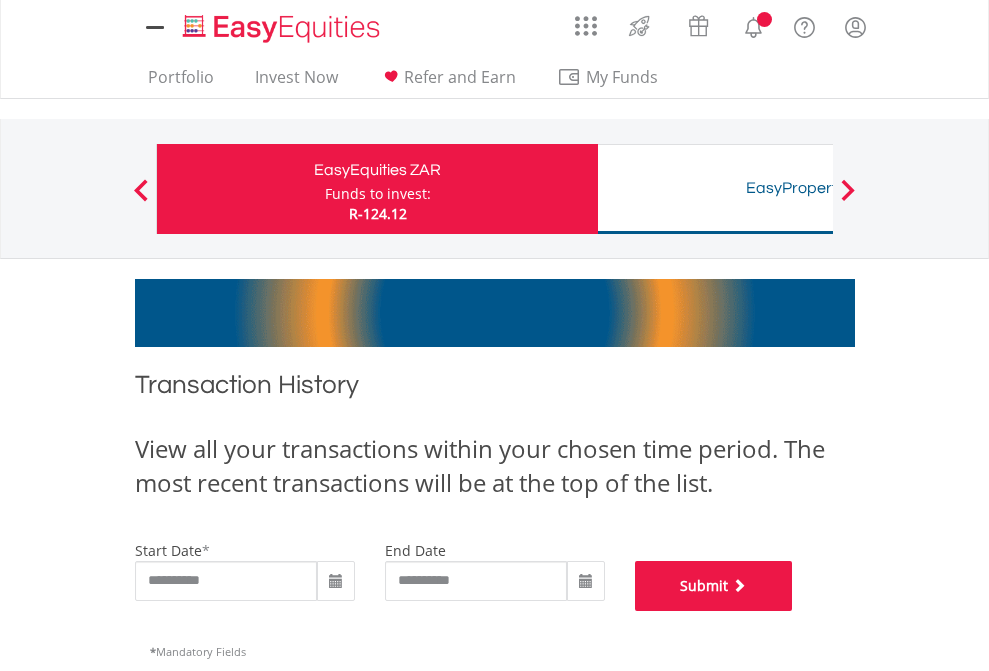 click on "Submit" at bounding box center (714, 586) 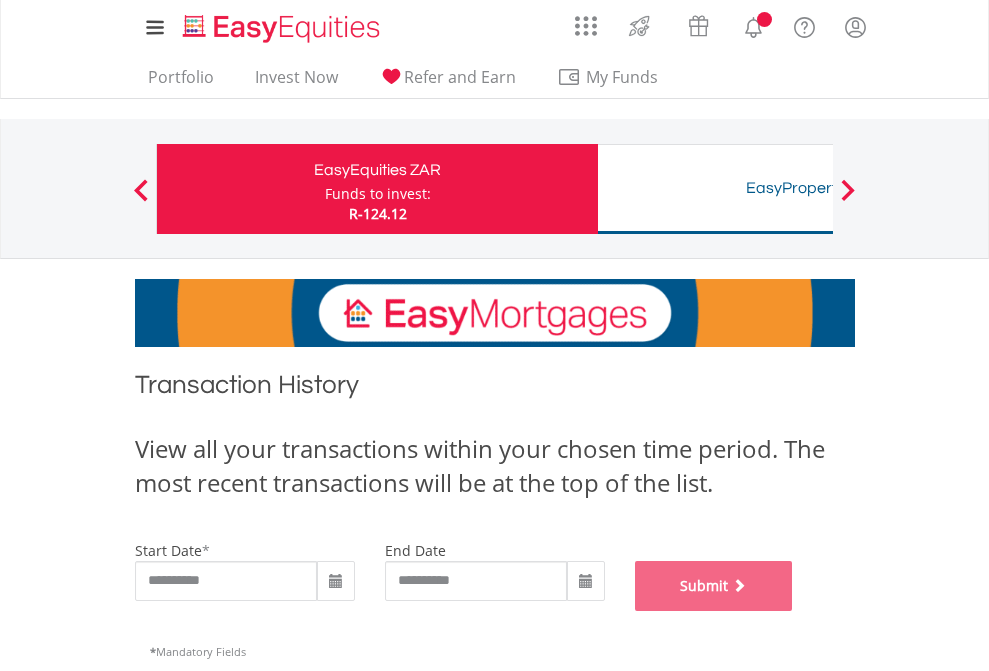 scroll, scrollTop: 811, scrollLeft: 0, axis: vertical 